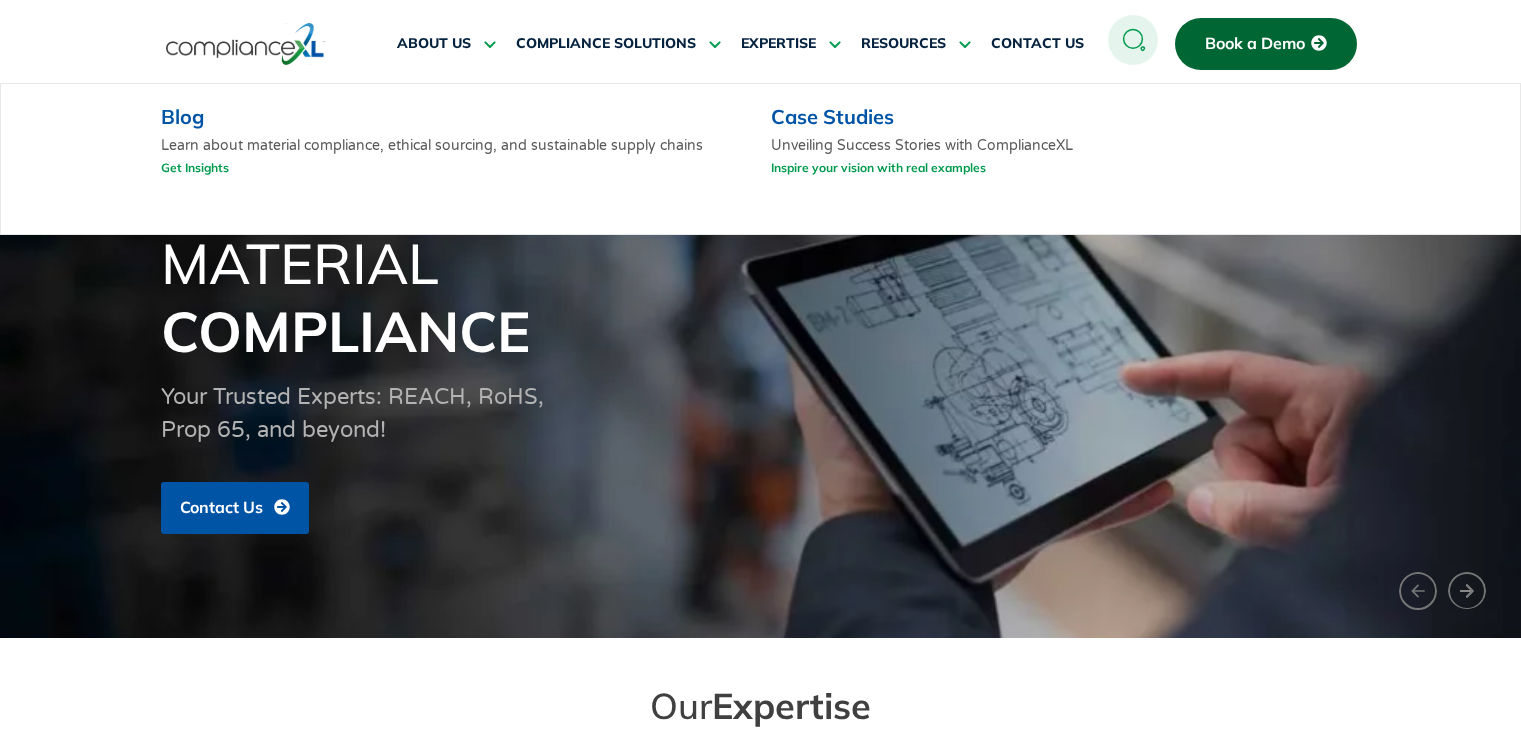 scroll, scrollTop: 0, scrollLeft: 0, axis: both 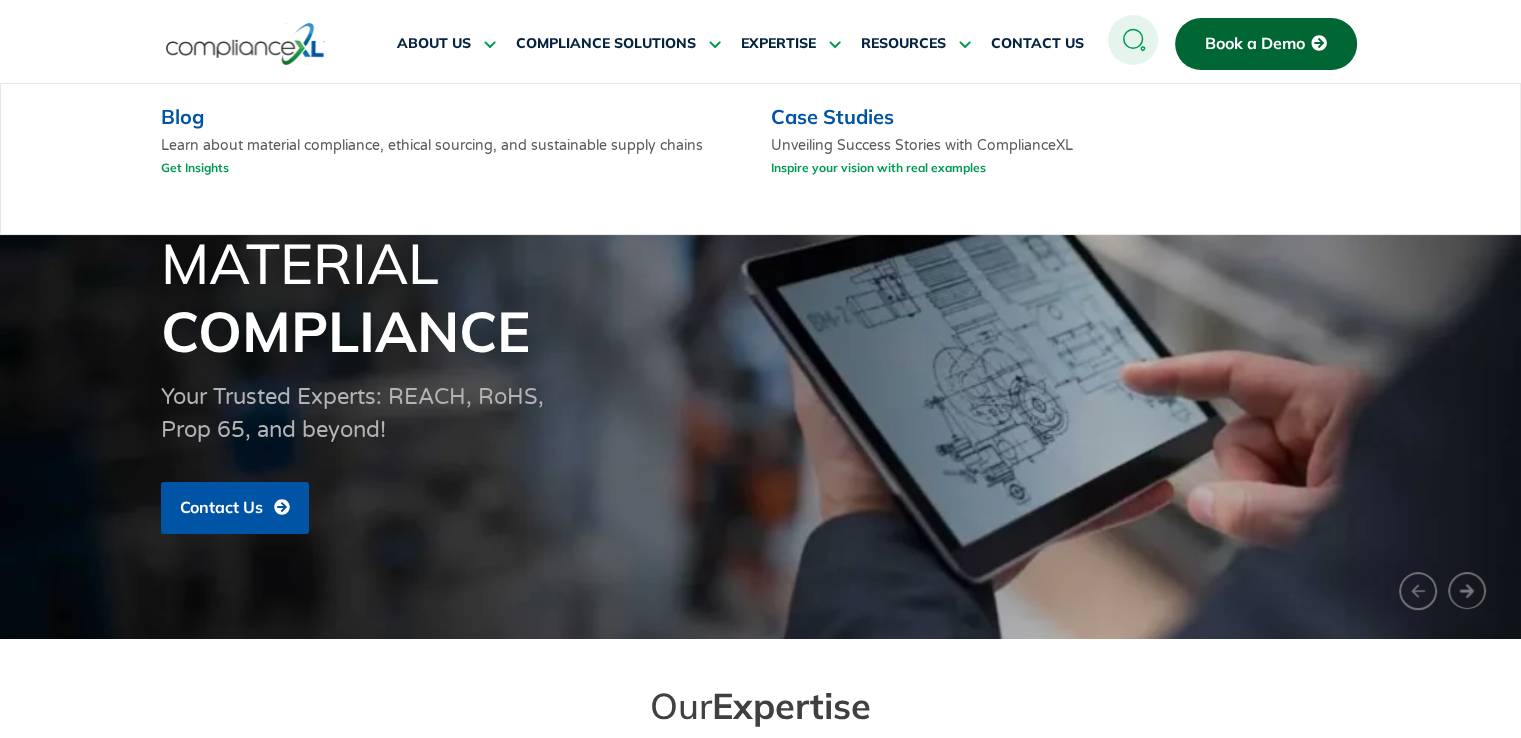 click on "Get Insights" at bounding box center (195, 167) 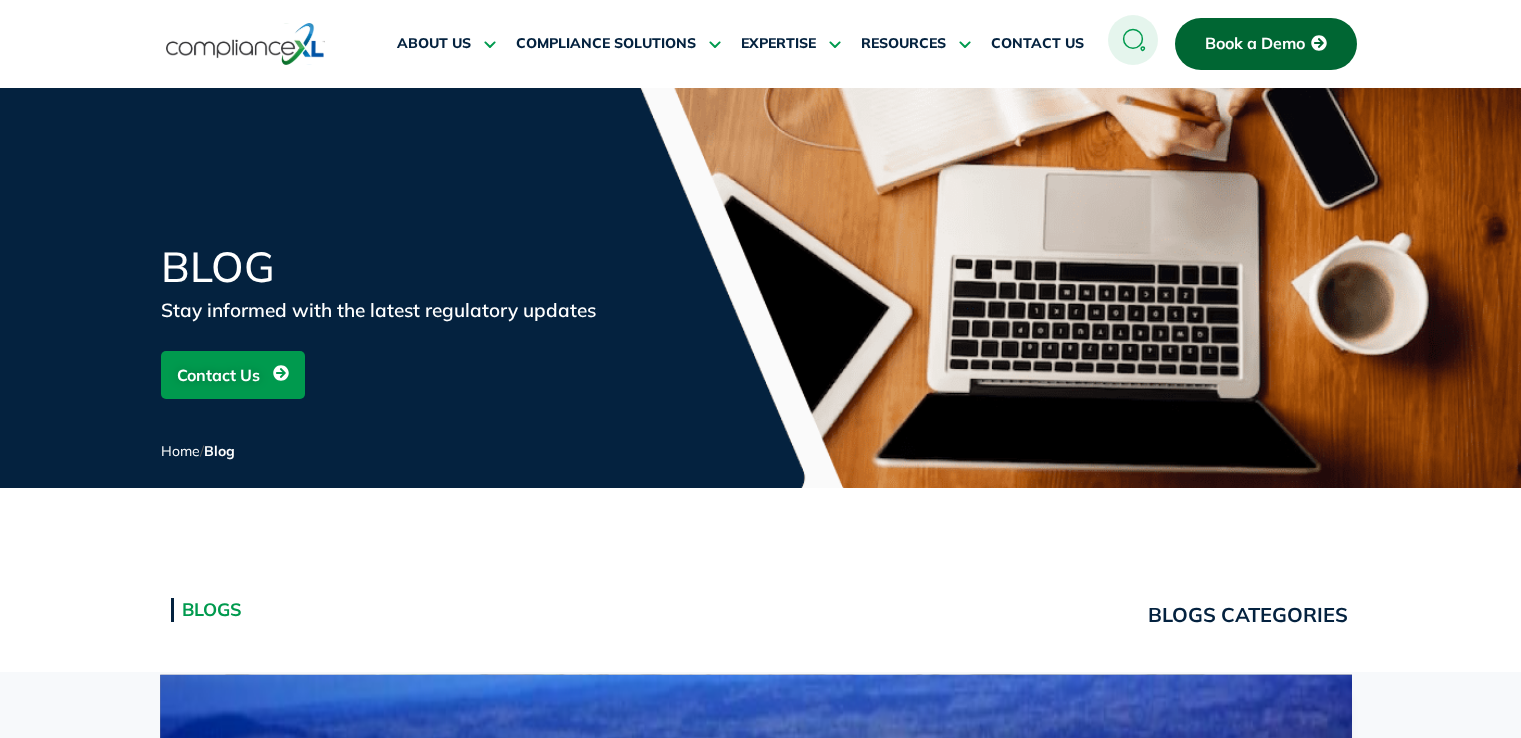 scroll, scrollTop: 0, scrollLeft: 0, axis: both 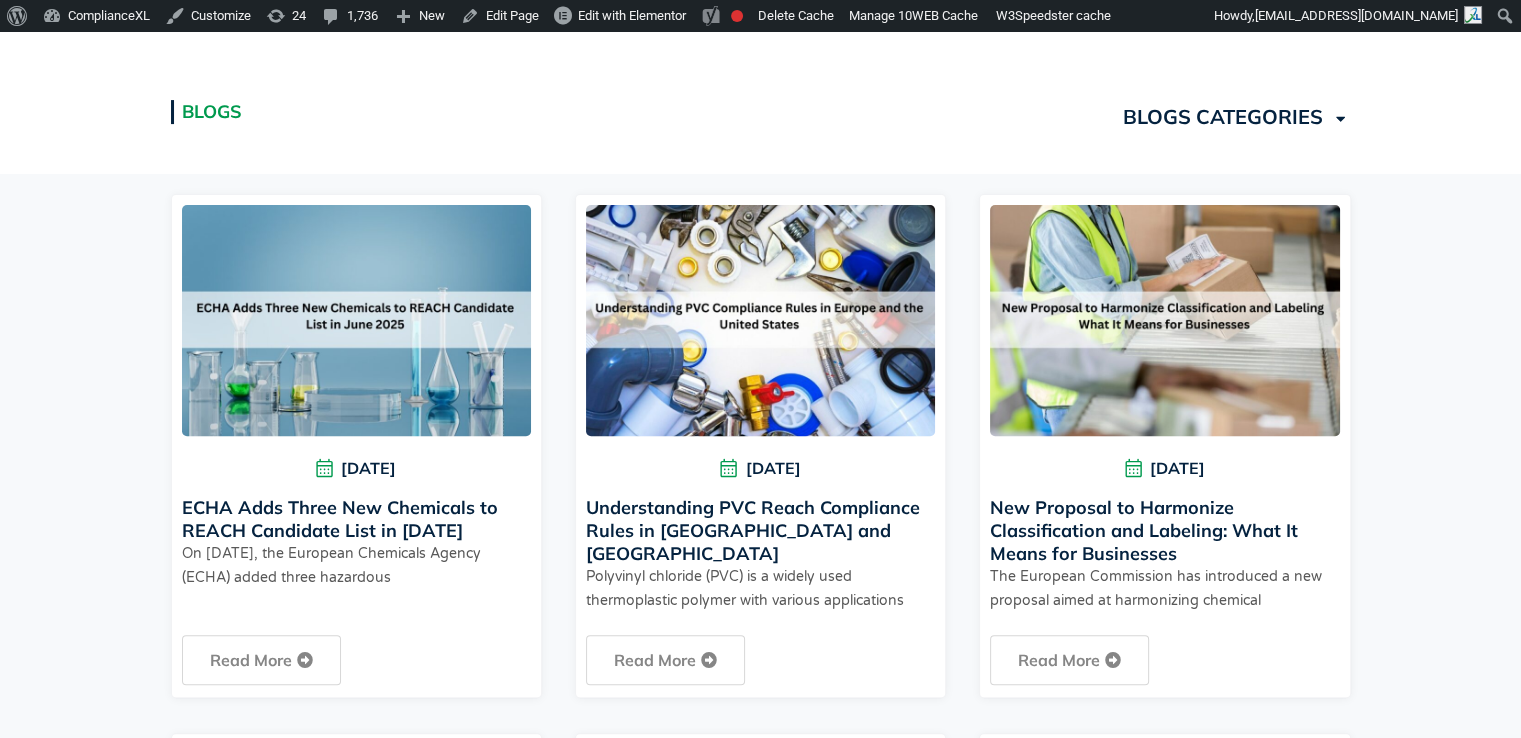 click on "ECHA Adds Three New Chemicals to REACH Candidate List in June 2025" at bounding box center [340, 519] 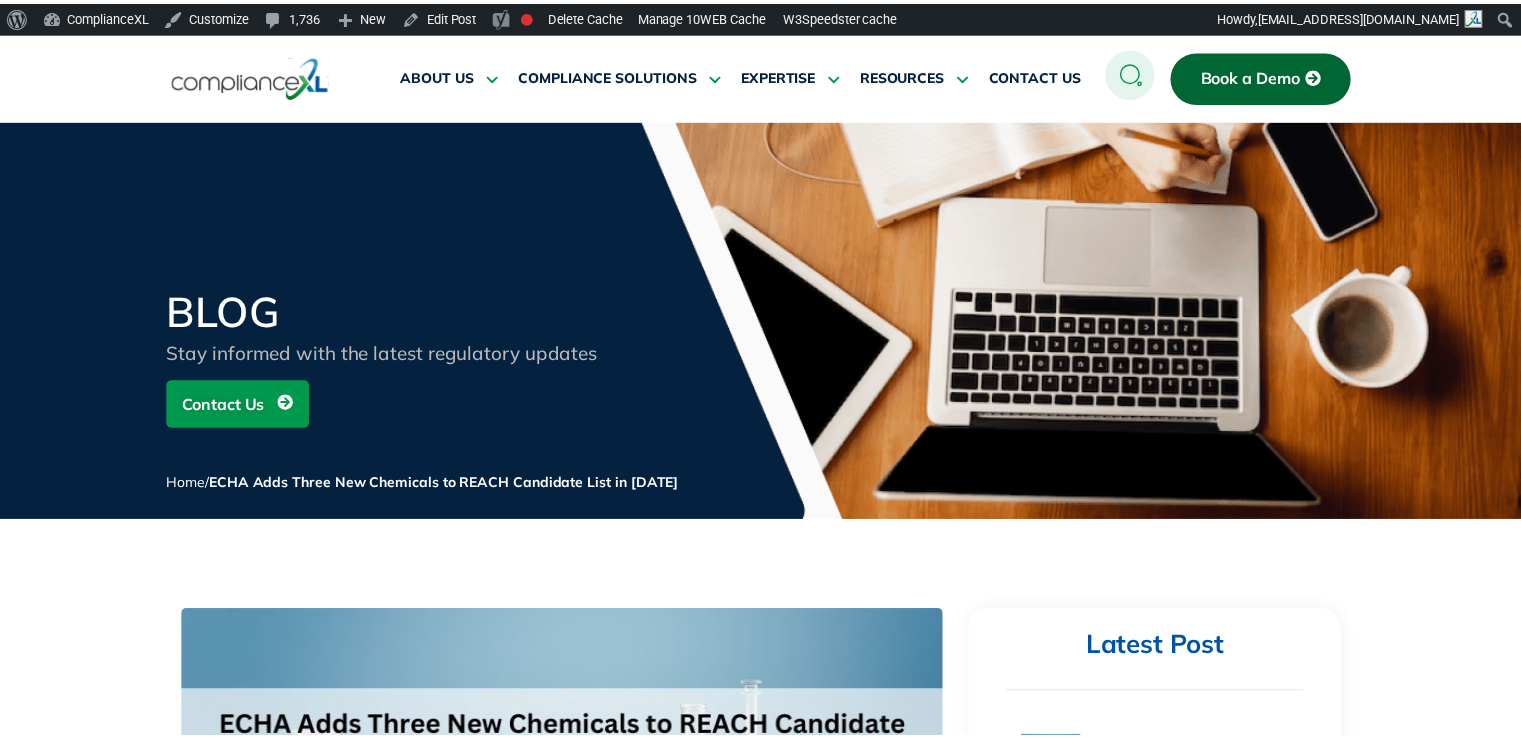scroll, scrollTop: 0, scrollLeft: 0, axis: both 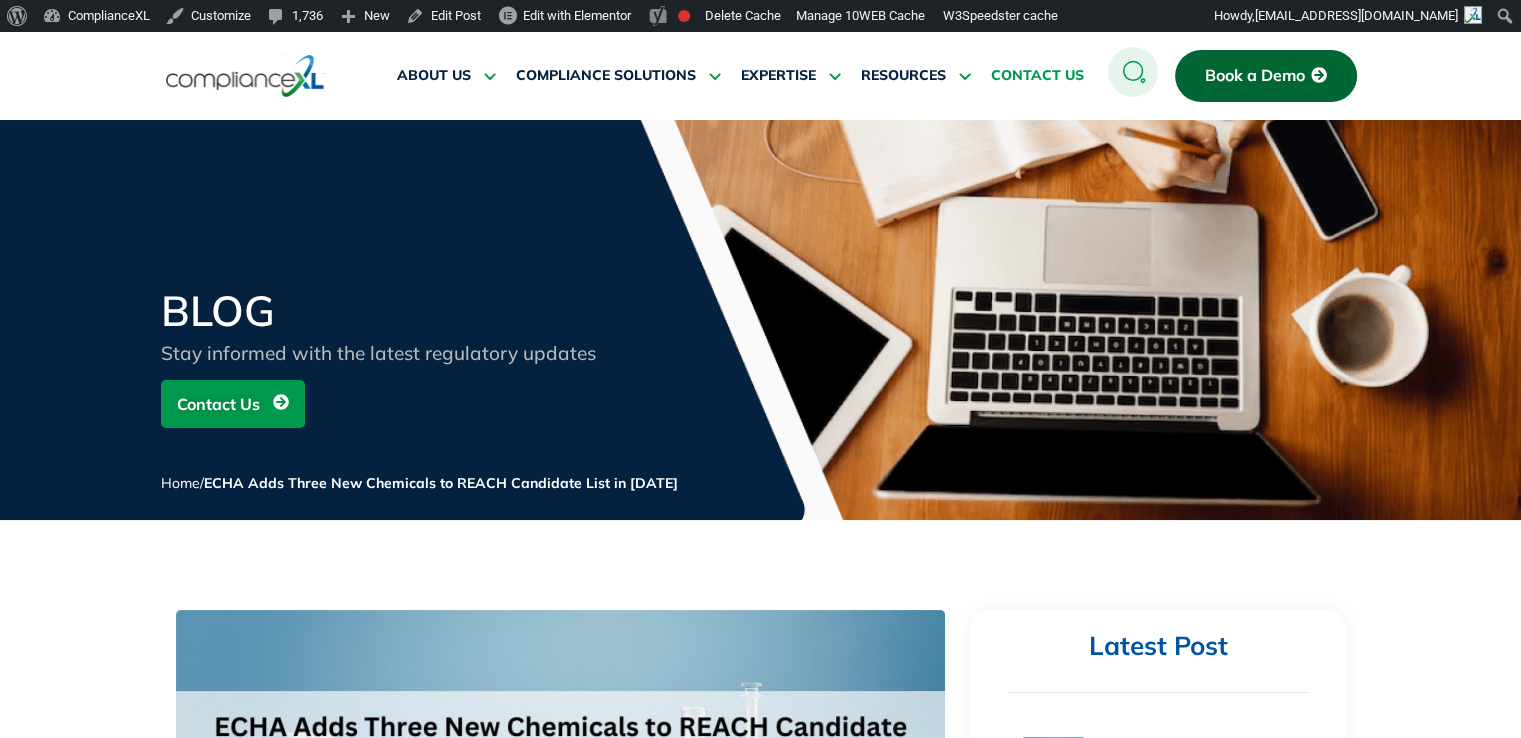 click on "CONTACT US" at bounding box center [1037, 76] 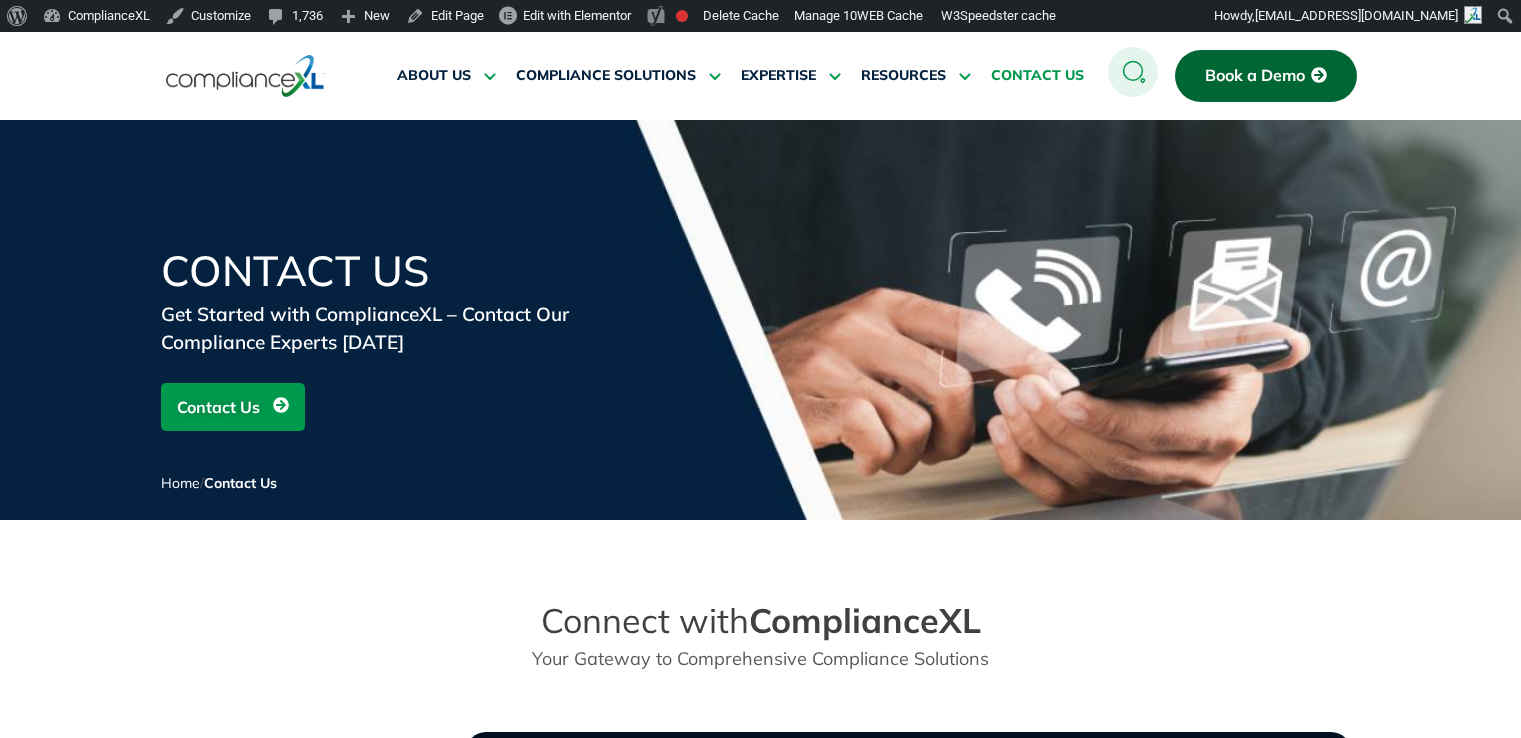 scroll, scrollTop: 0, scrollLeft: 0, axis: both 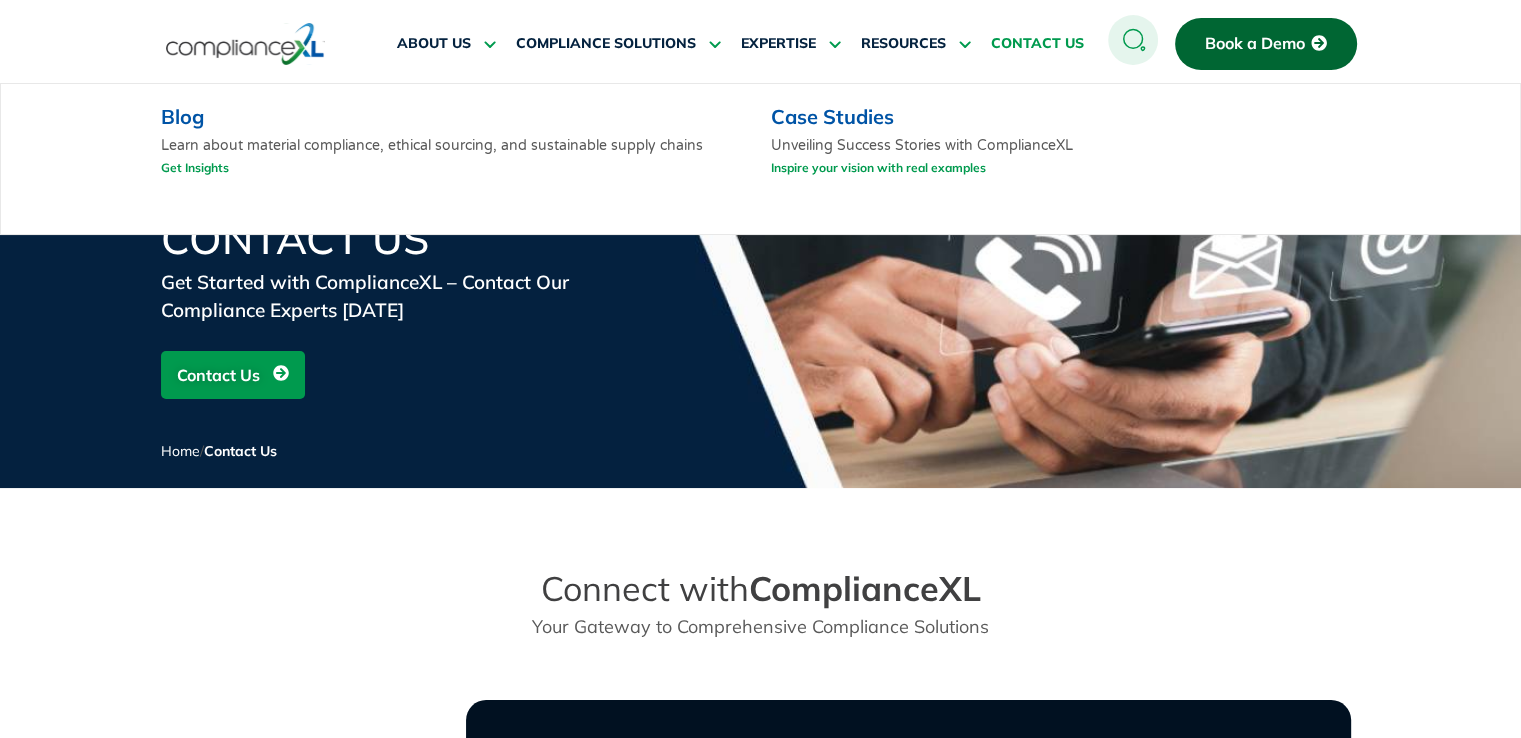 click on "Get Insights" at bounding box center (195, 167) 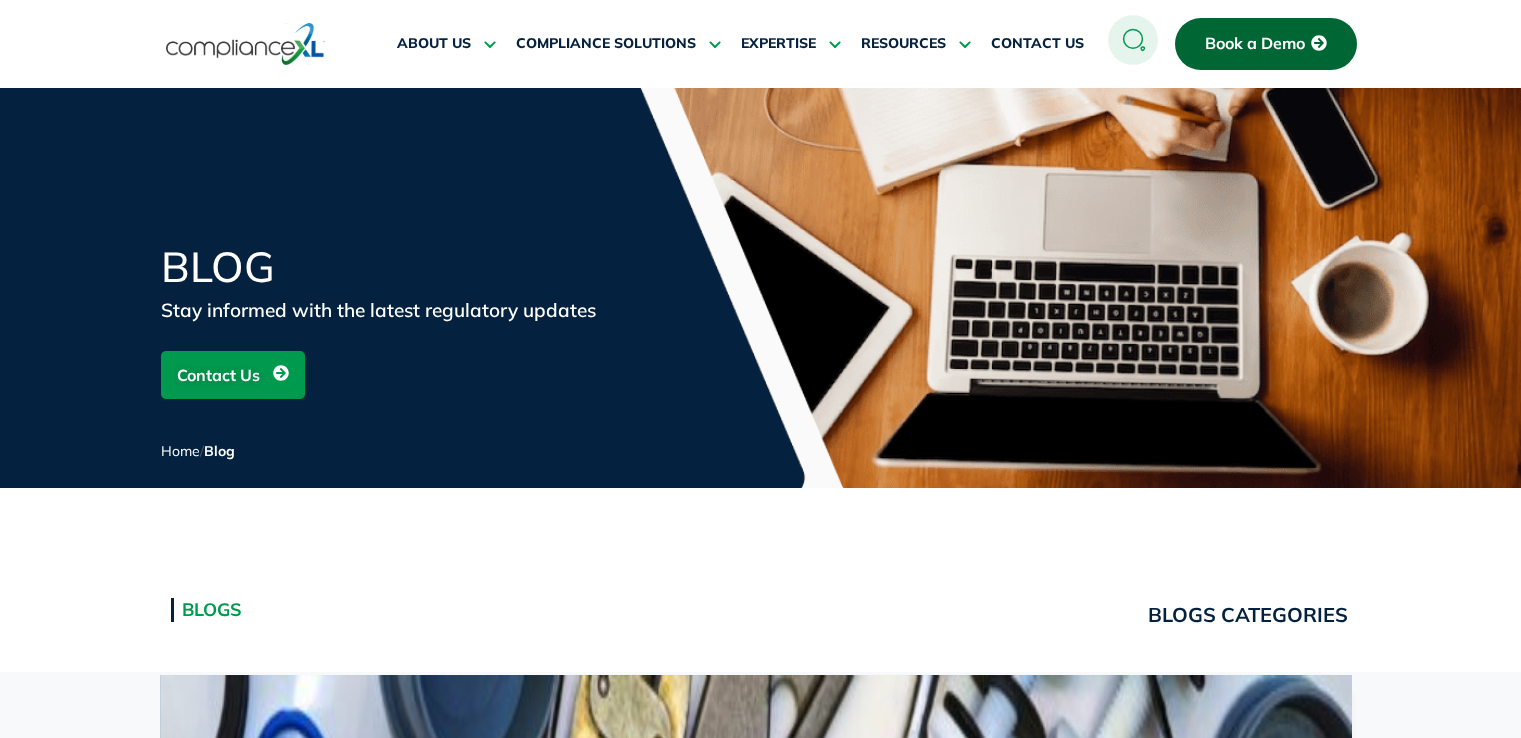 scroll, scrollTop: 0, scrollLeft: 0, axis: both 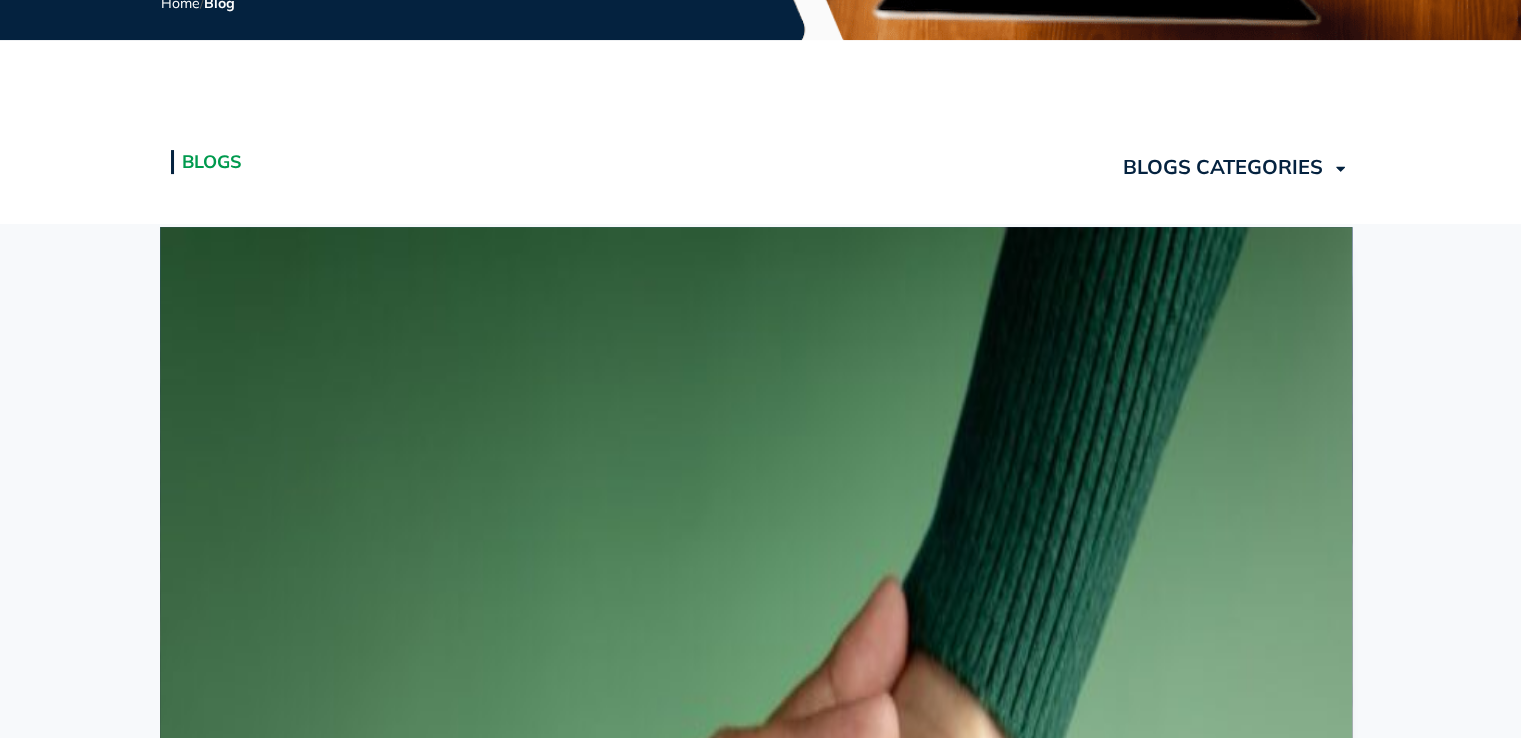 click on "Understanding the Importance of EPR Laws for Businesses" at bounding box center [752, 528] 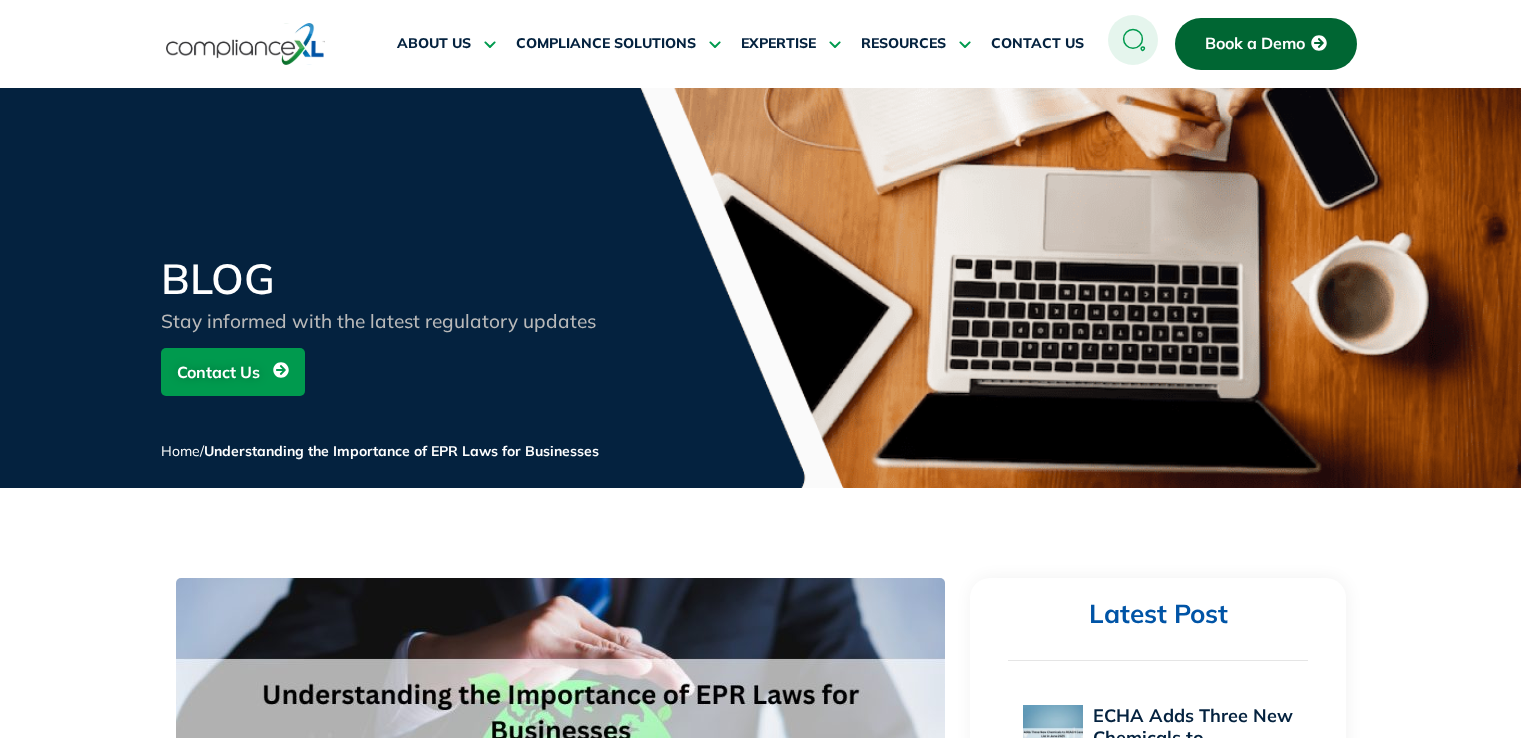 scroll, scrollTop: 0, scrollLeft: 0, axis: both 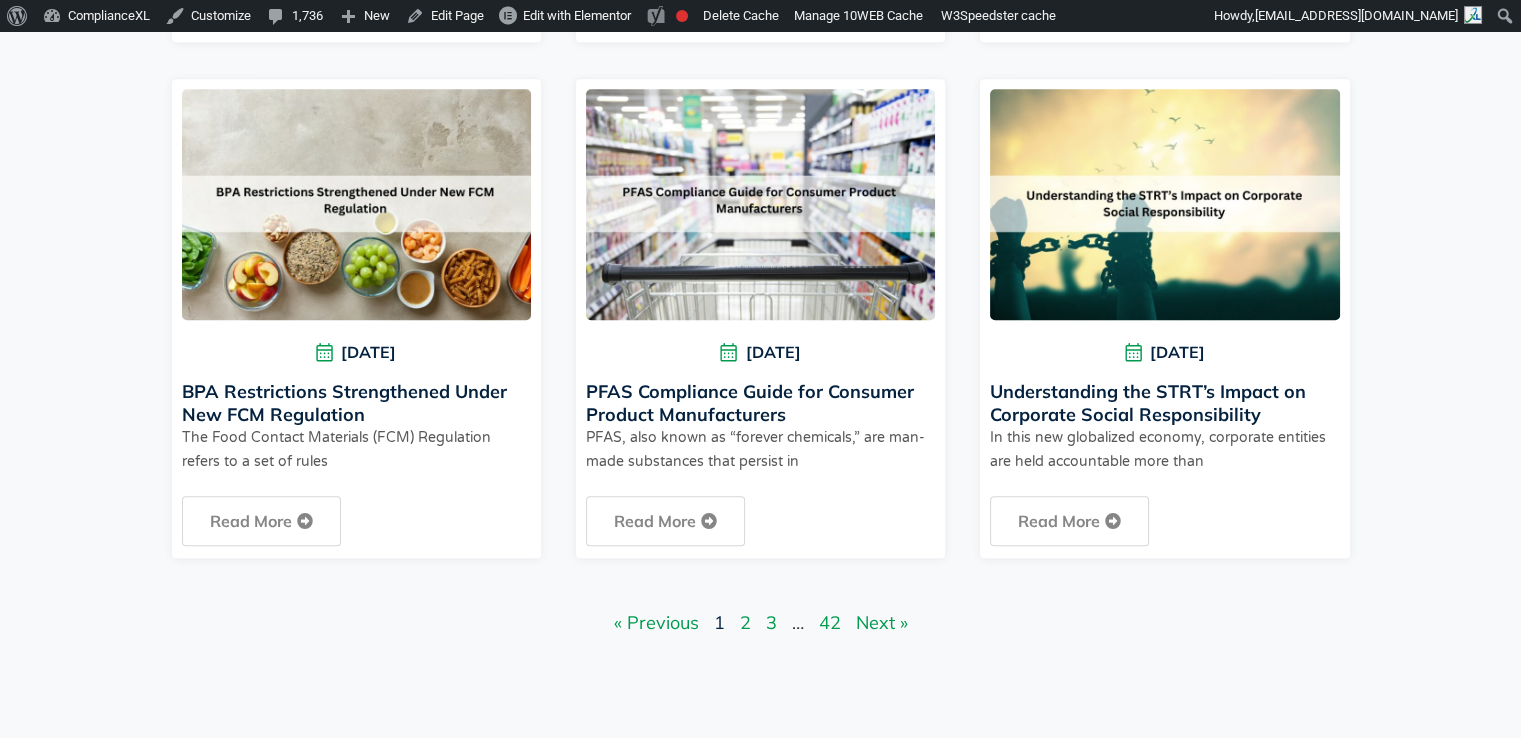 click on "Page 2" at bounding box center [745, 622] 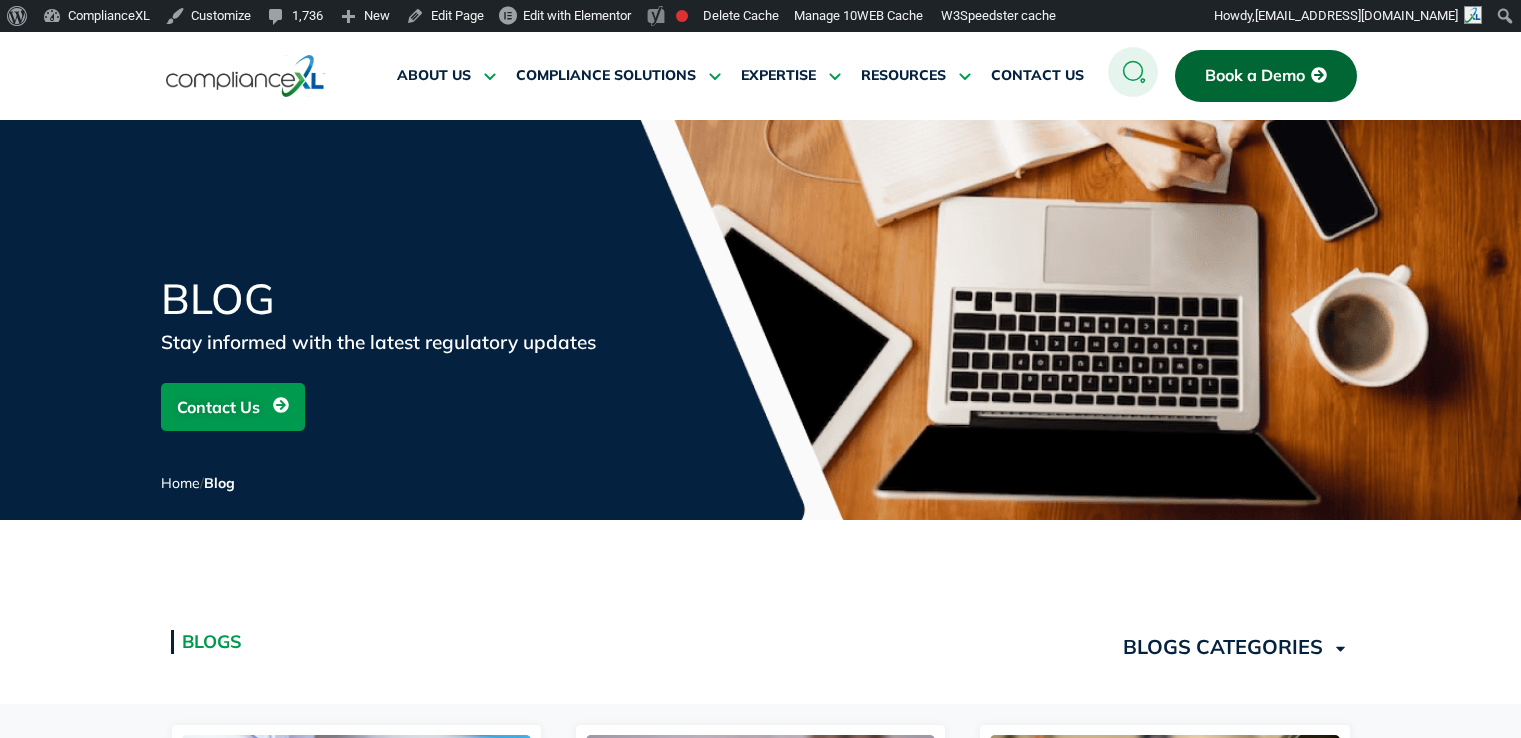 scroll, scrollTop: 0, scrollLeft: 0, axis: both 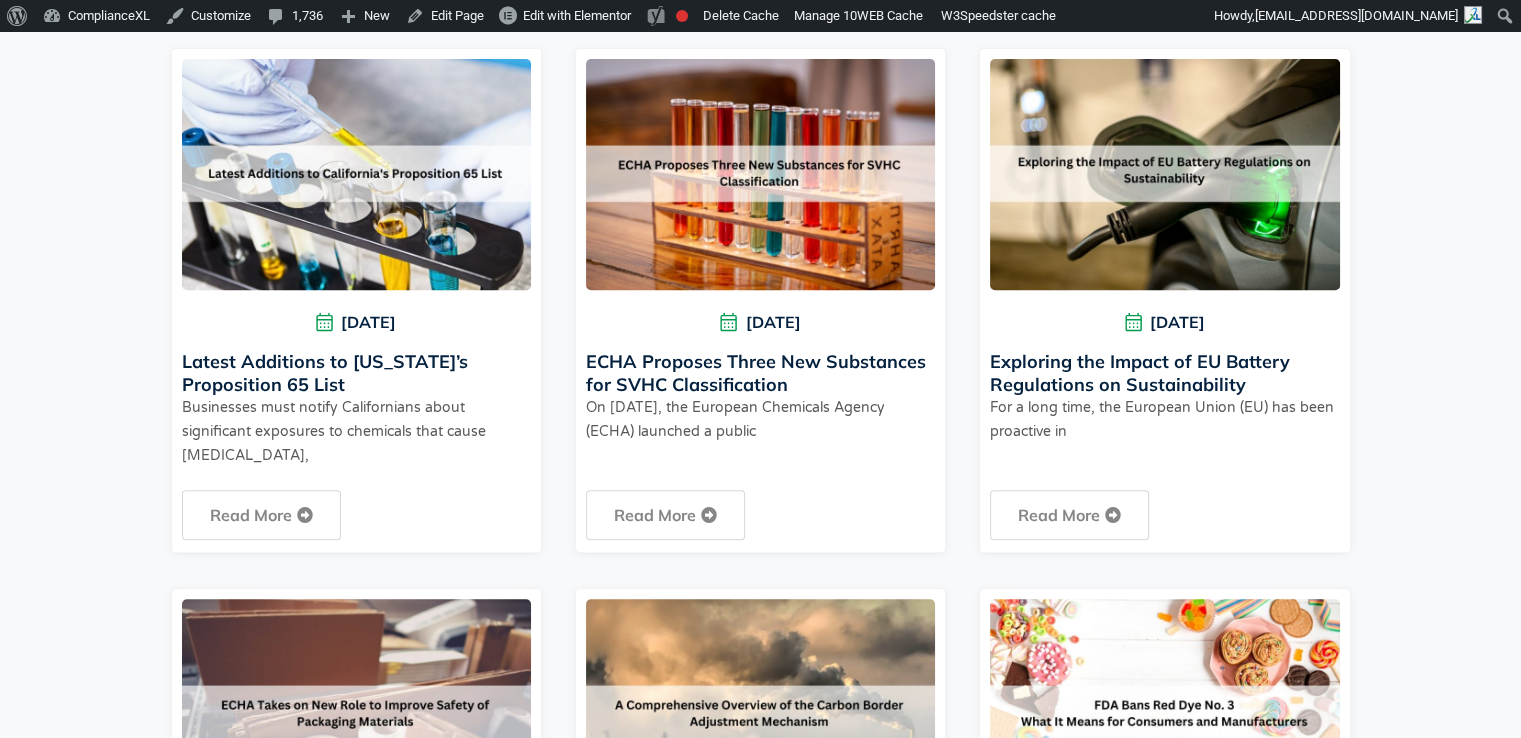 drag, startPoint x: 1528, startPoint y: 31, endPoint x: 1520, endPoint y: 190, distance: 159.20113 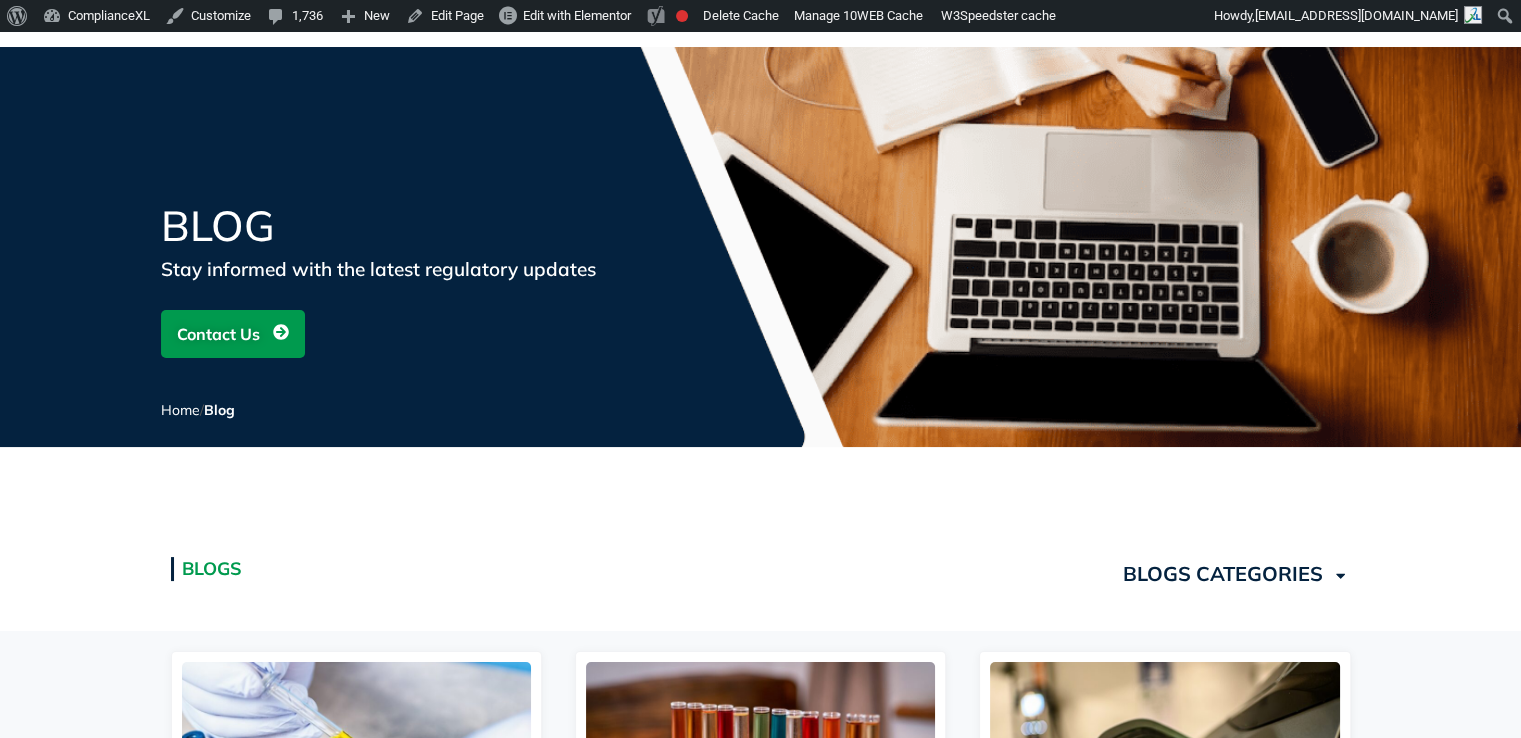 scroll, scrollTop: 0, scrollLeft: 0, axis: both 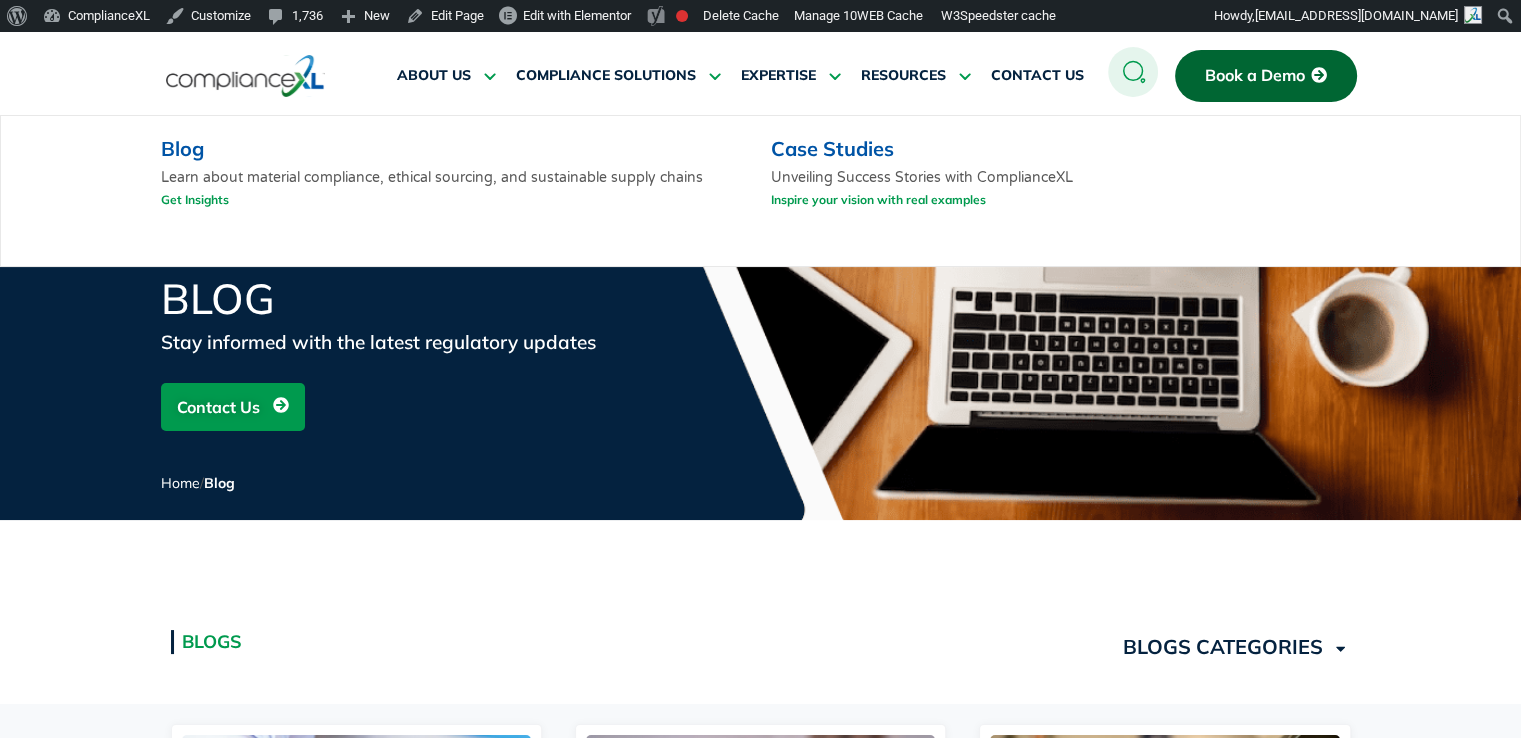 click on "Get Insights" at bounding box center [195, 199] 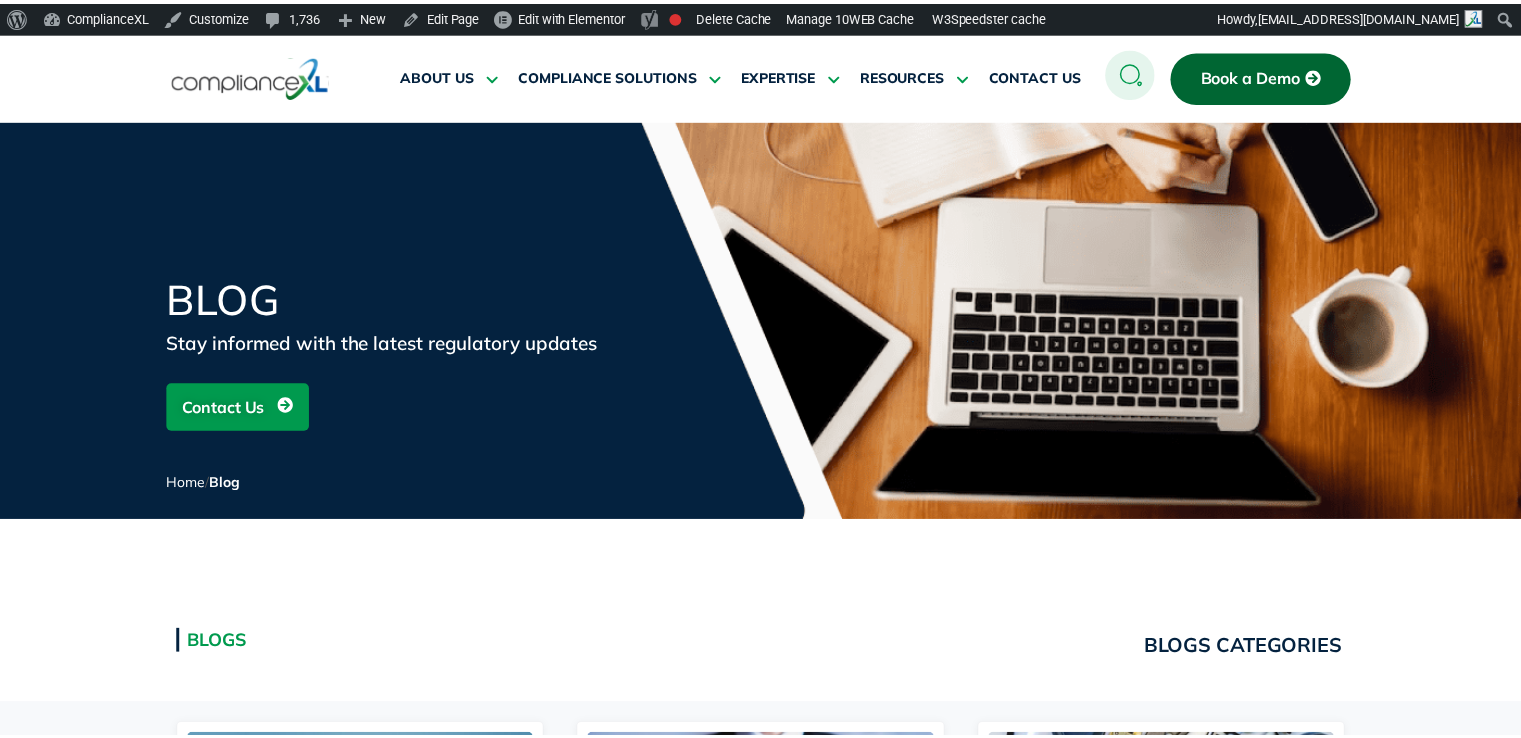 scroll, scrollTop: 0, scrollLeft: 0, axis: both 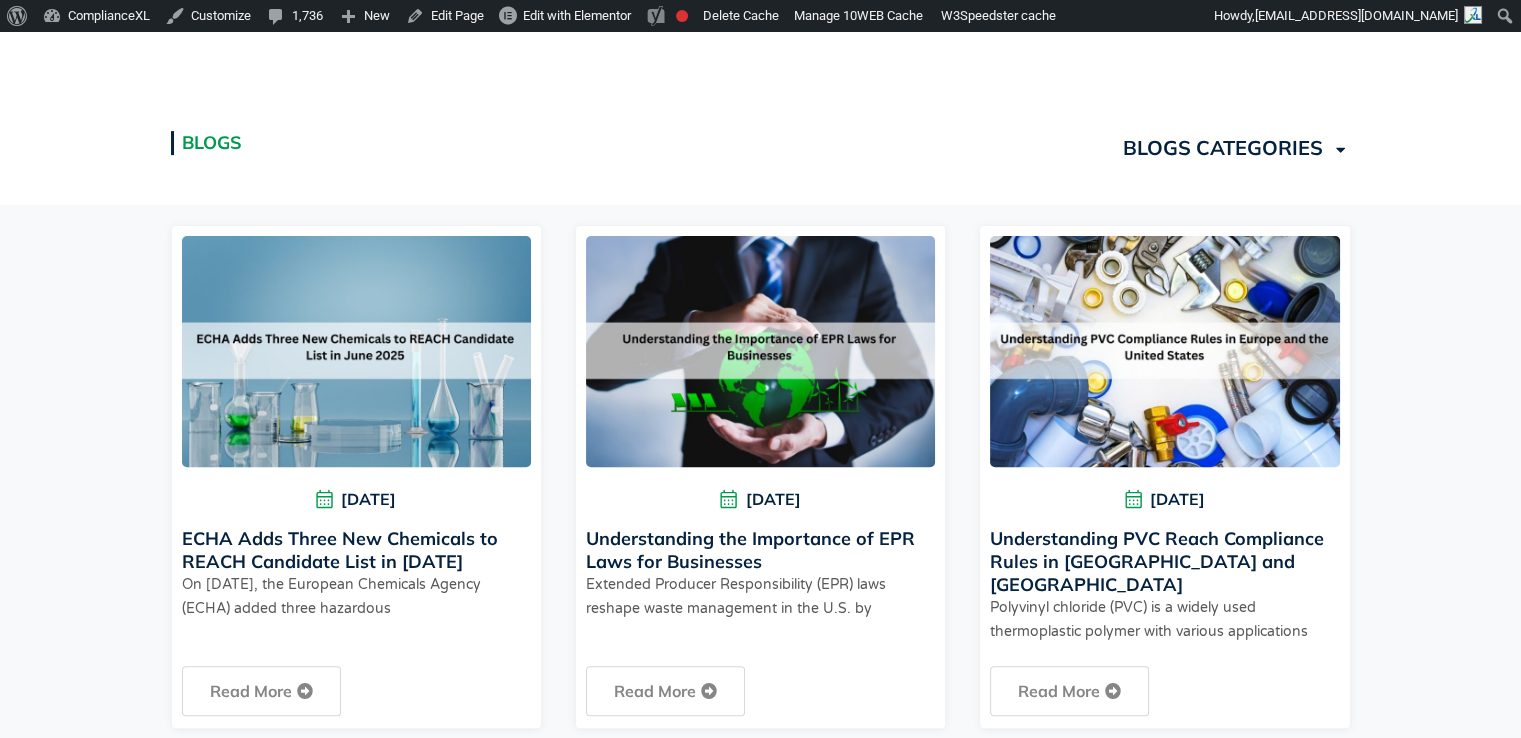 click on "Blogs" at bounding box center (461, 148) 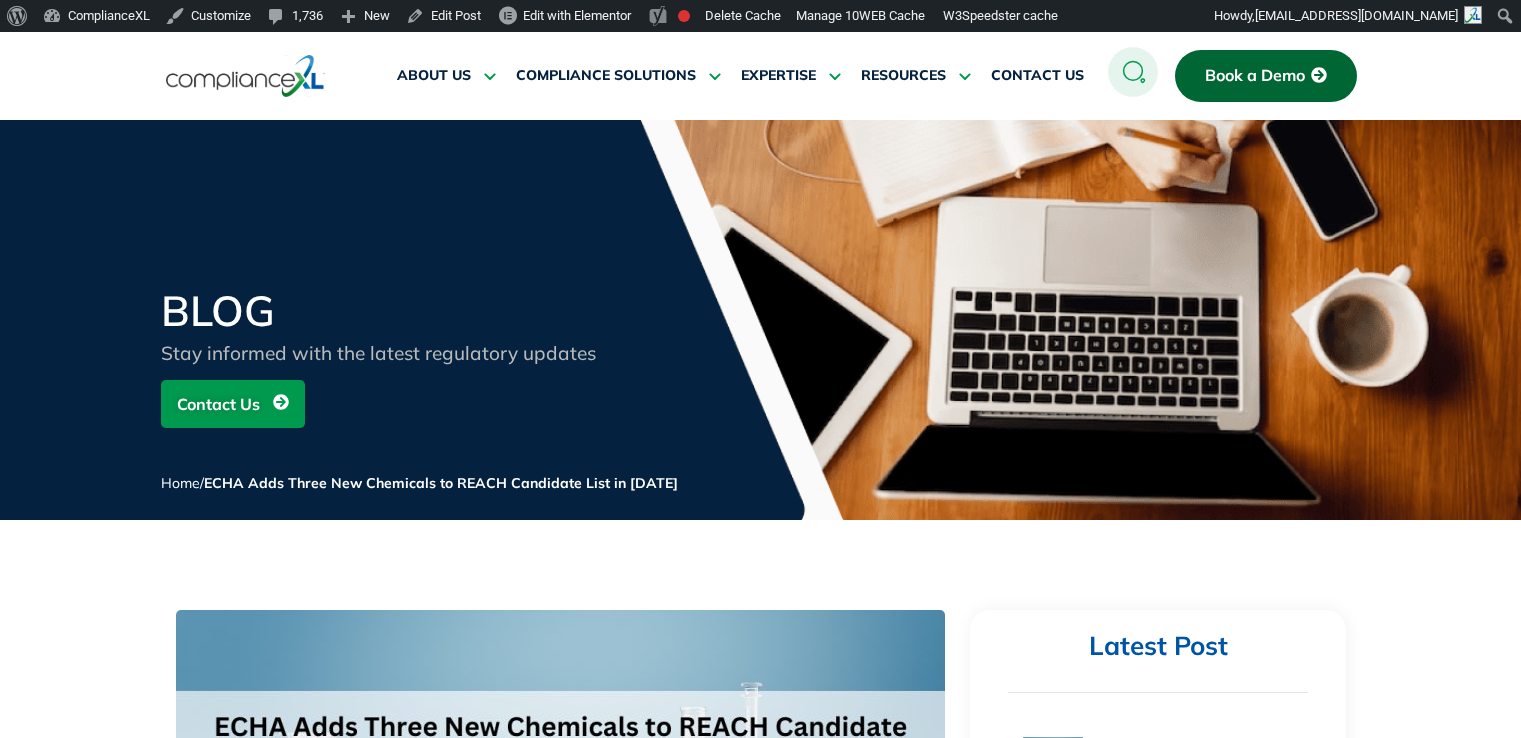 scroll, scrollTop: 0, scrollLeft: 0, axis: both 